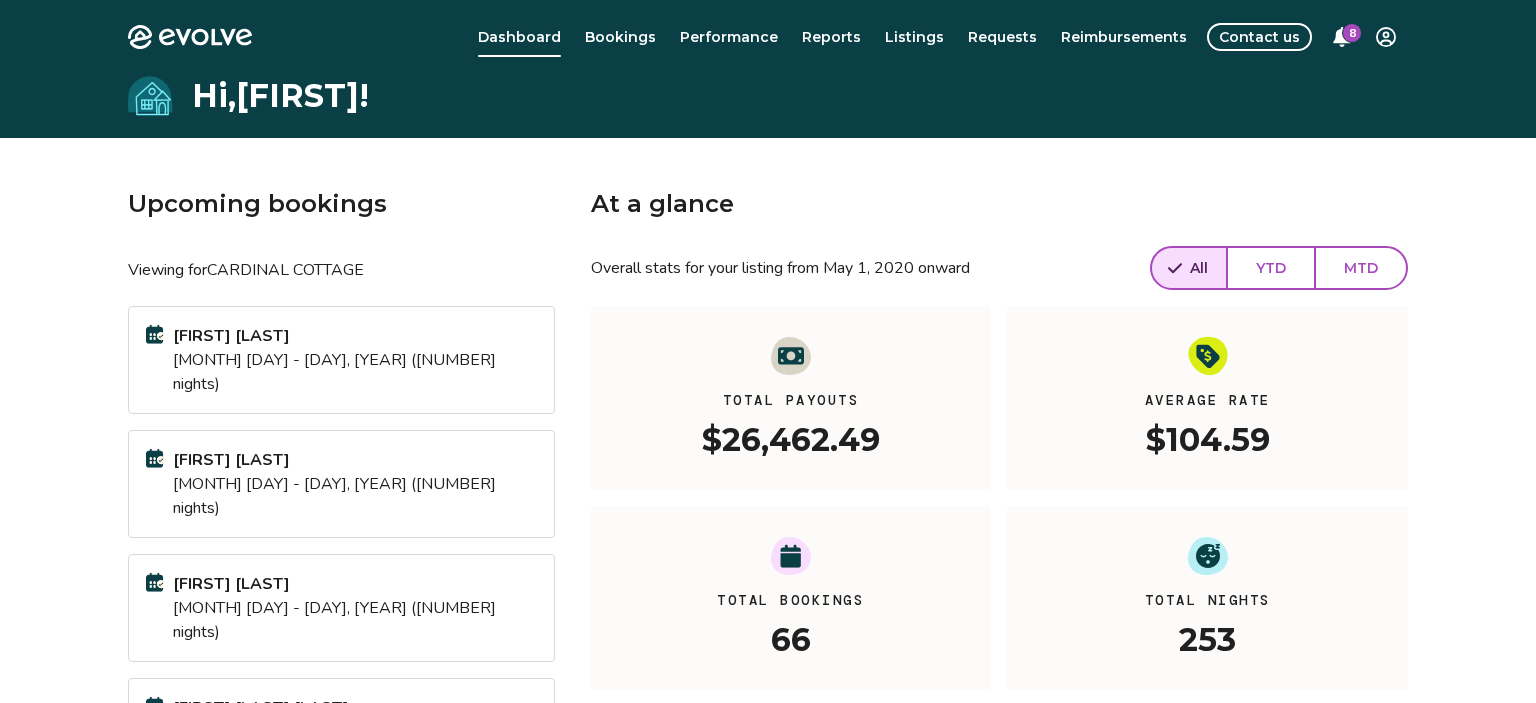 scroll, scrollTop: 0, scrollLeft: 0, axis: both 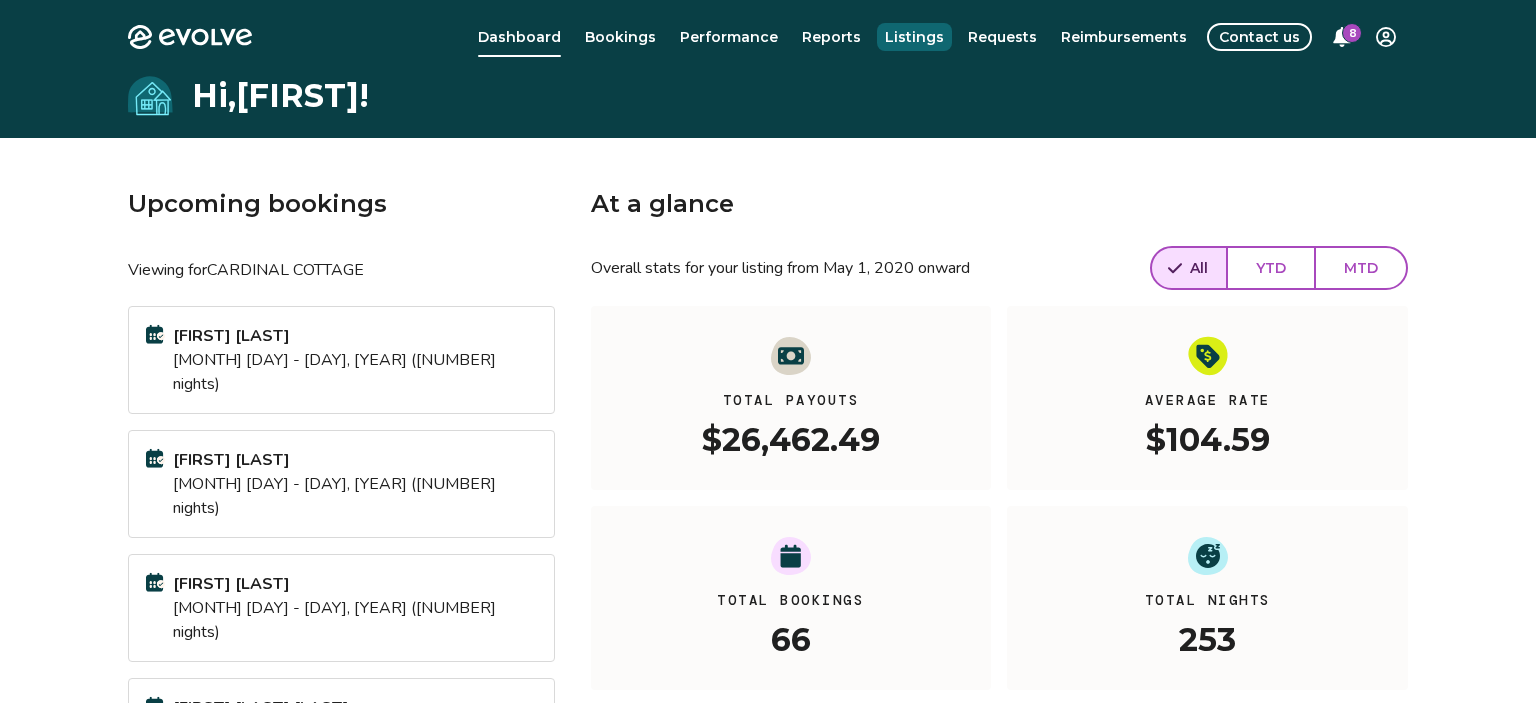click on "Listings" at bounding box center (914, 37) 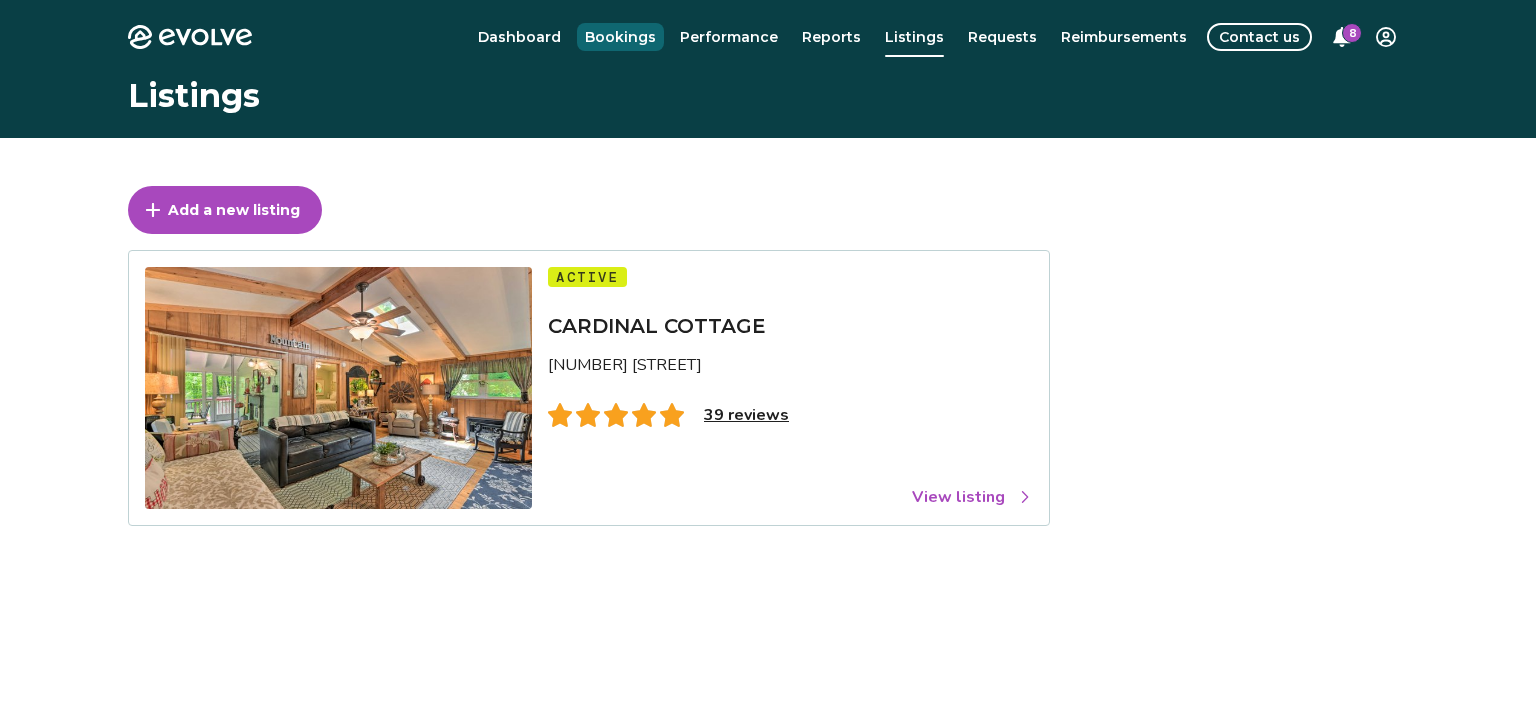 click on "Bookings" at bounding box center (620, 37) 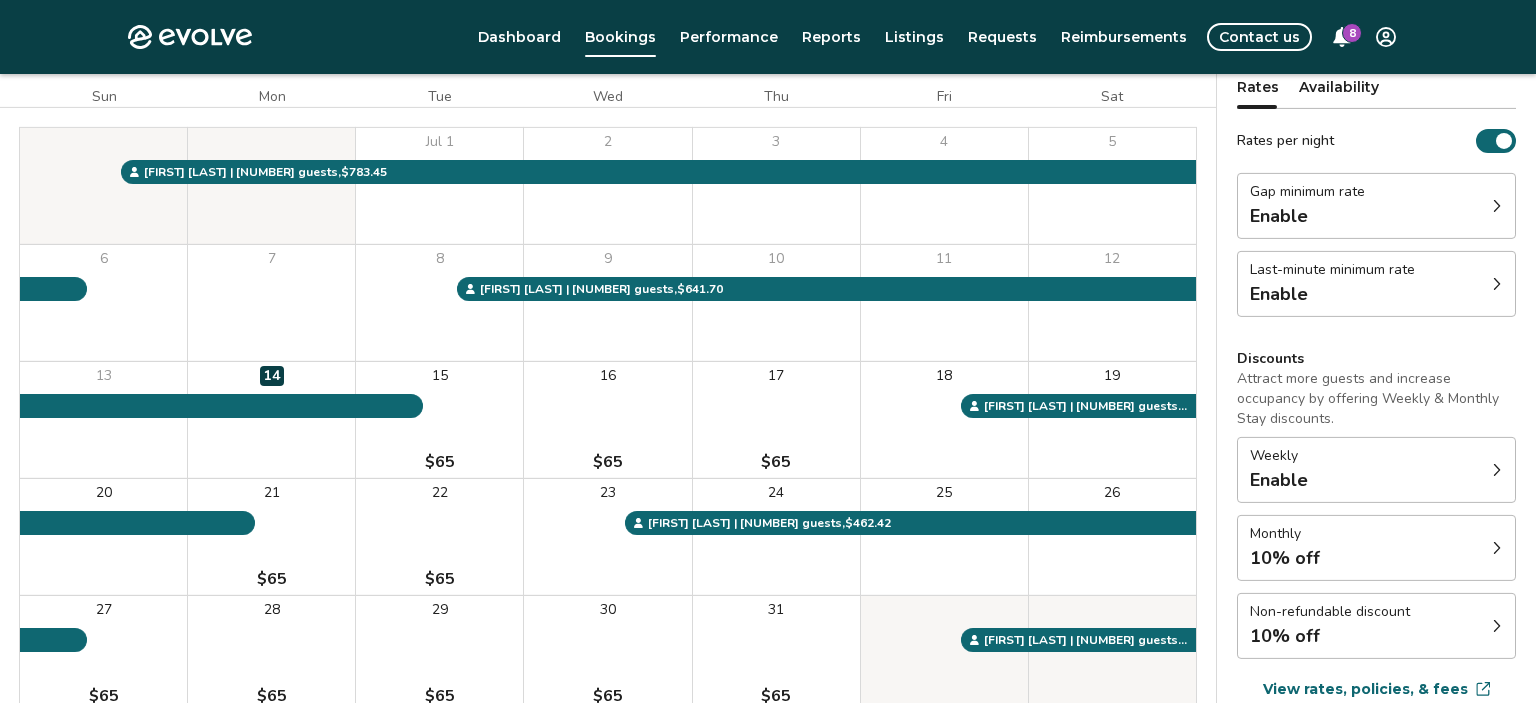 scroll, scrollTop: 212, scrollLeft: 0, axis: vertical 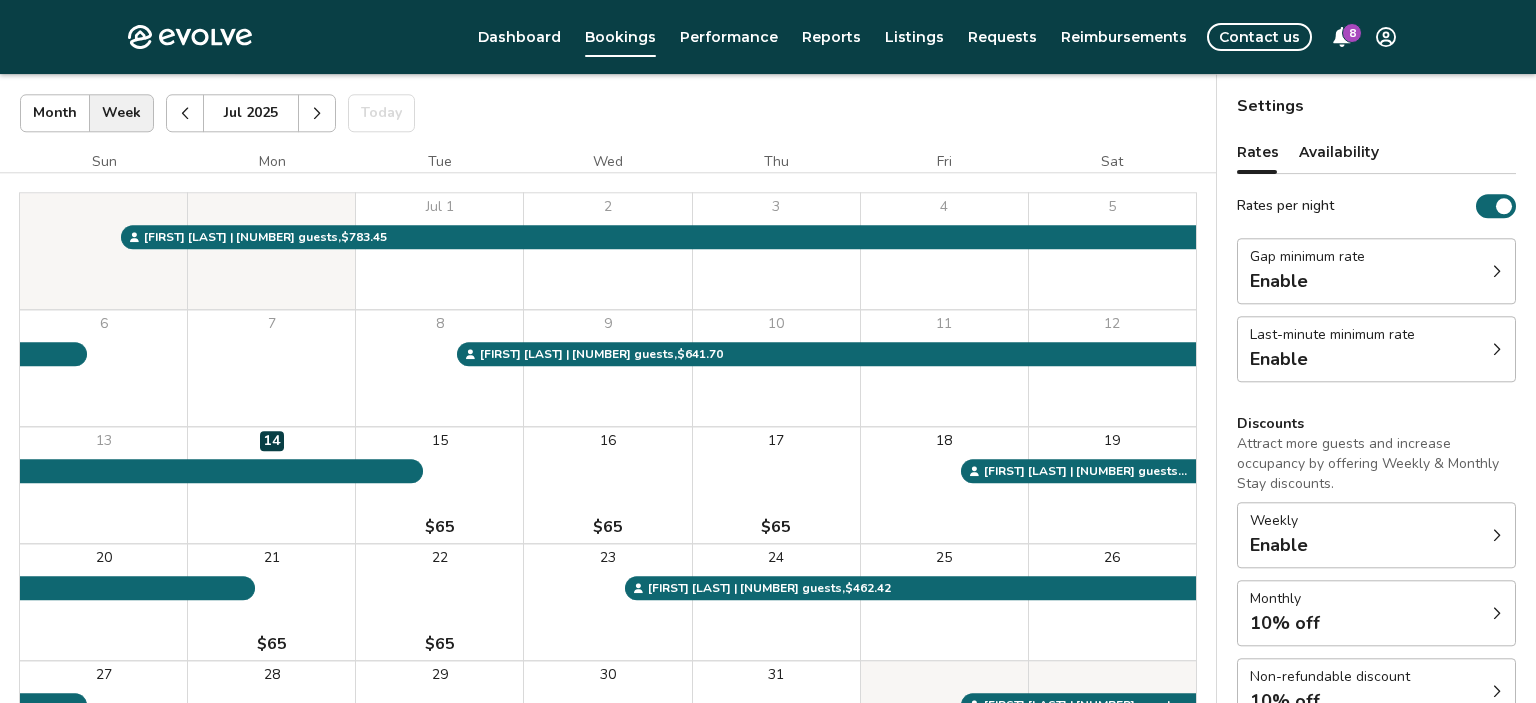 click at bounding box center [317, 113] 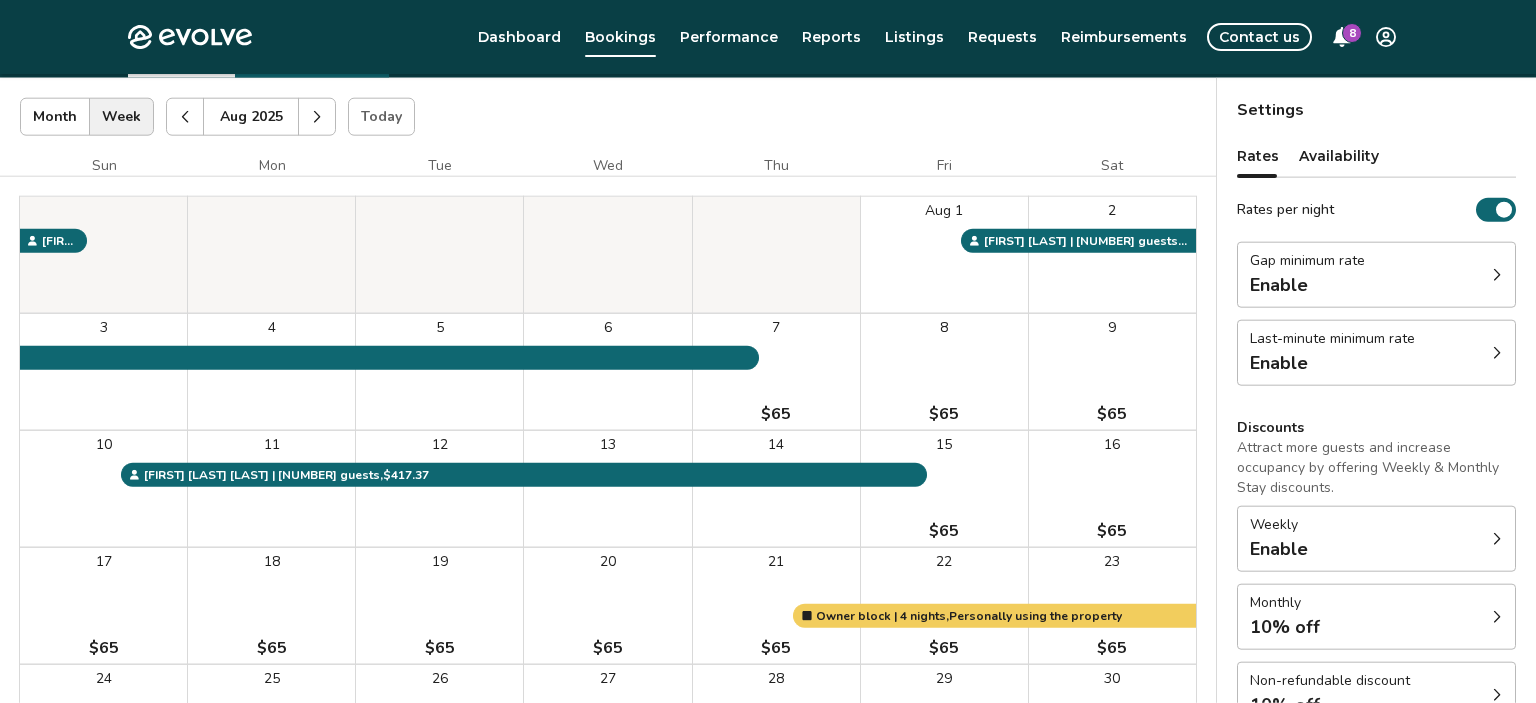 scroll, scrollTop: 0, scrollLeft: 0, axis: both 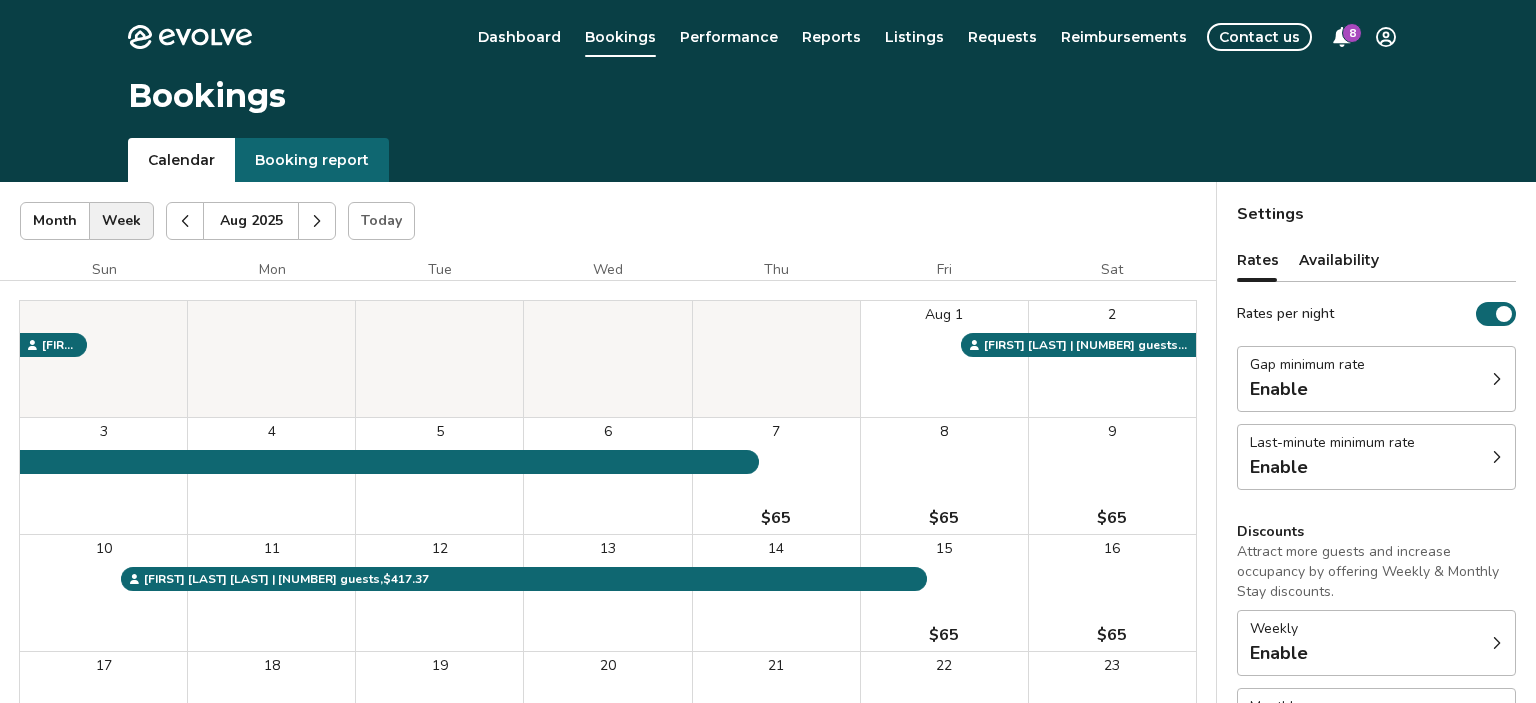 click at bounding box center [185, 221] 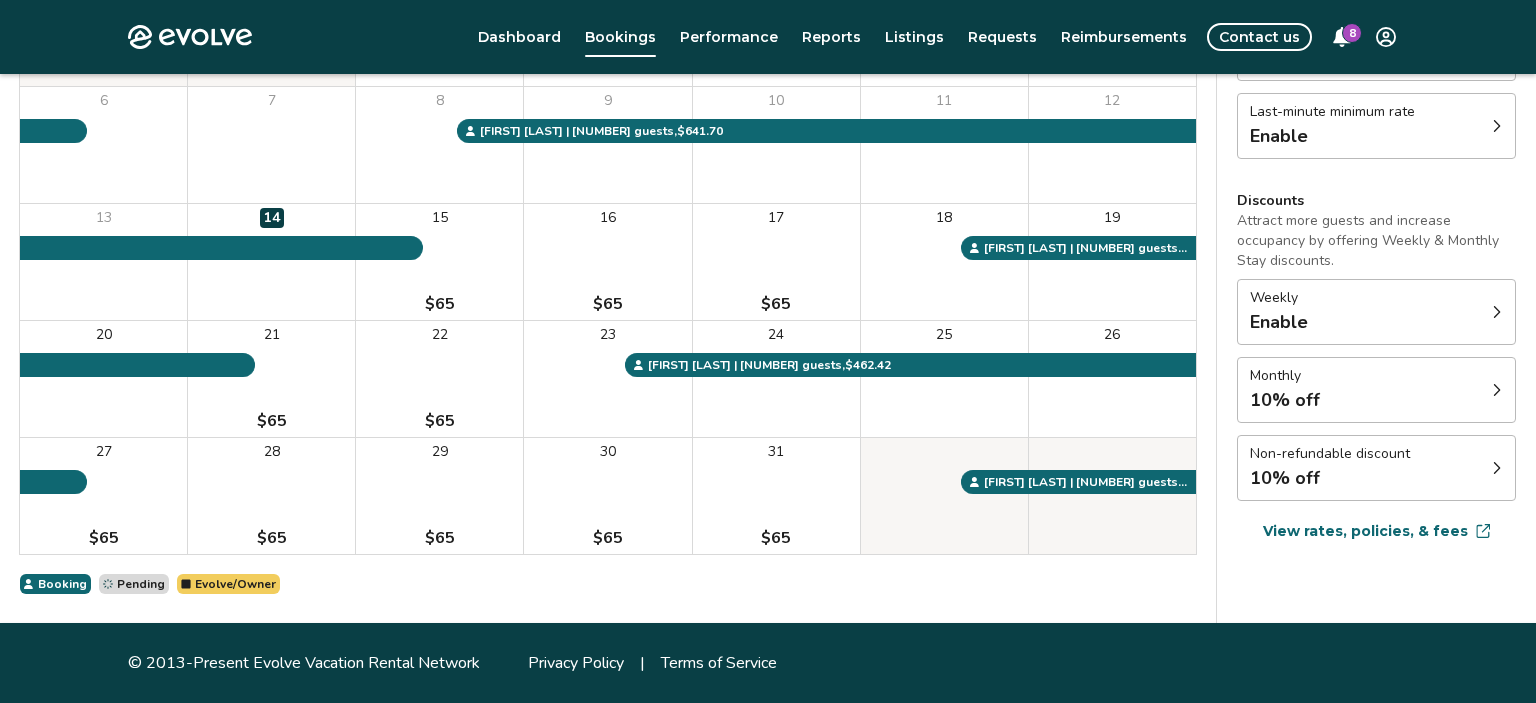 scroll, scrollTop: 0, scrollLeft: 0, axis: both 